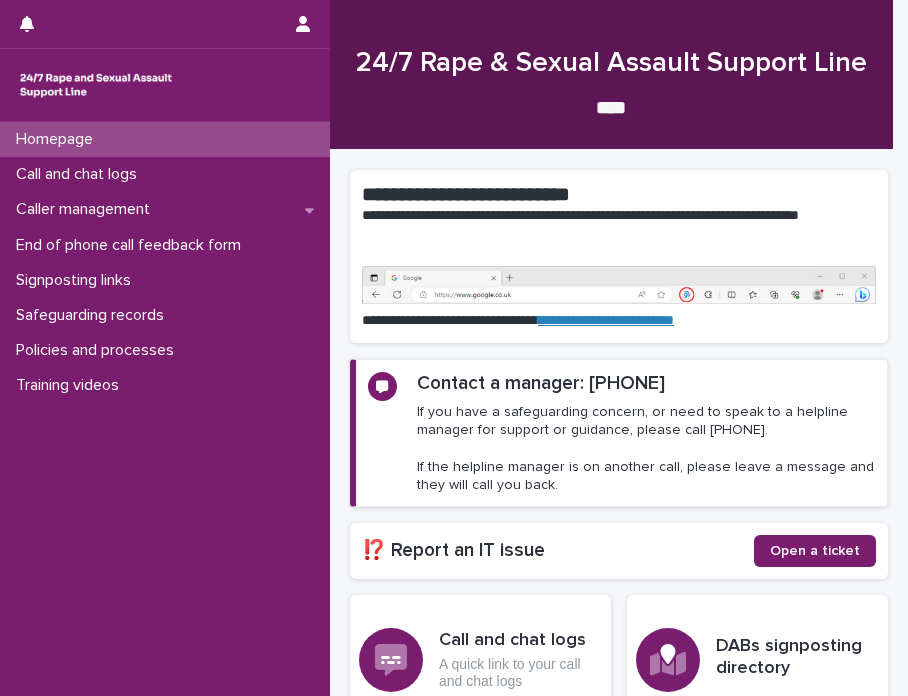 scroll, scrollTop: 0, scrollLeft: 0, axis: both 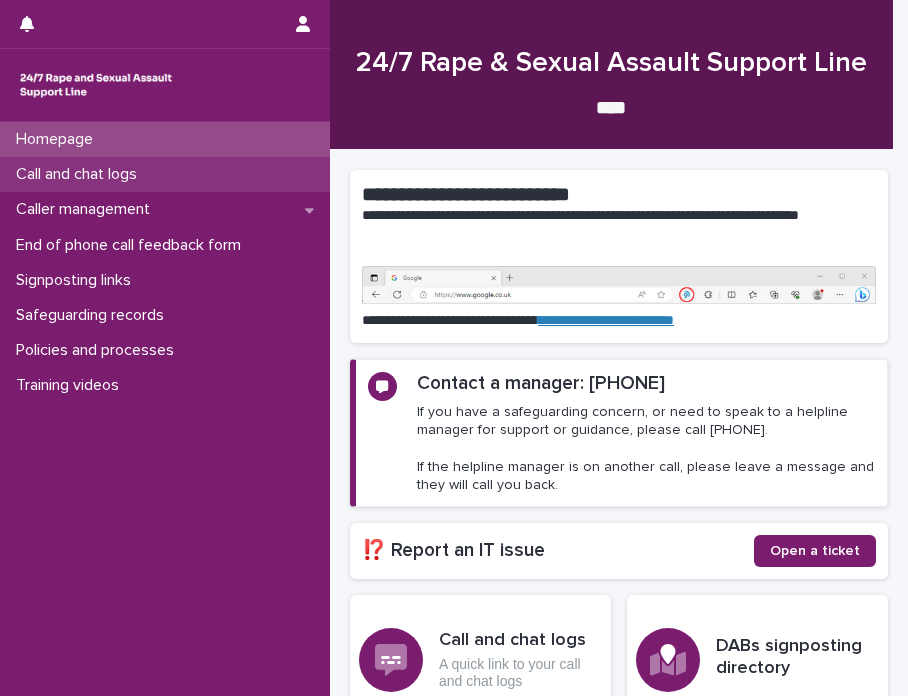 click on "Call and chat logs" at bounding box center [80, 174] 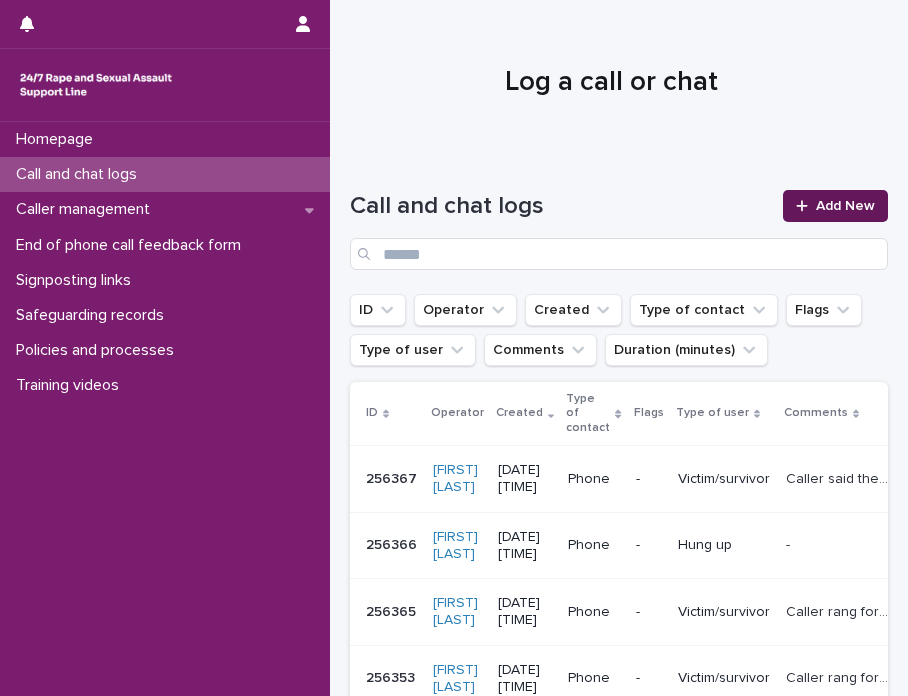 click on "Add New" at bounding box center (845, 206) 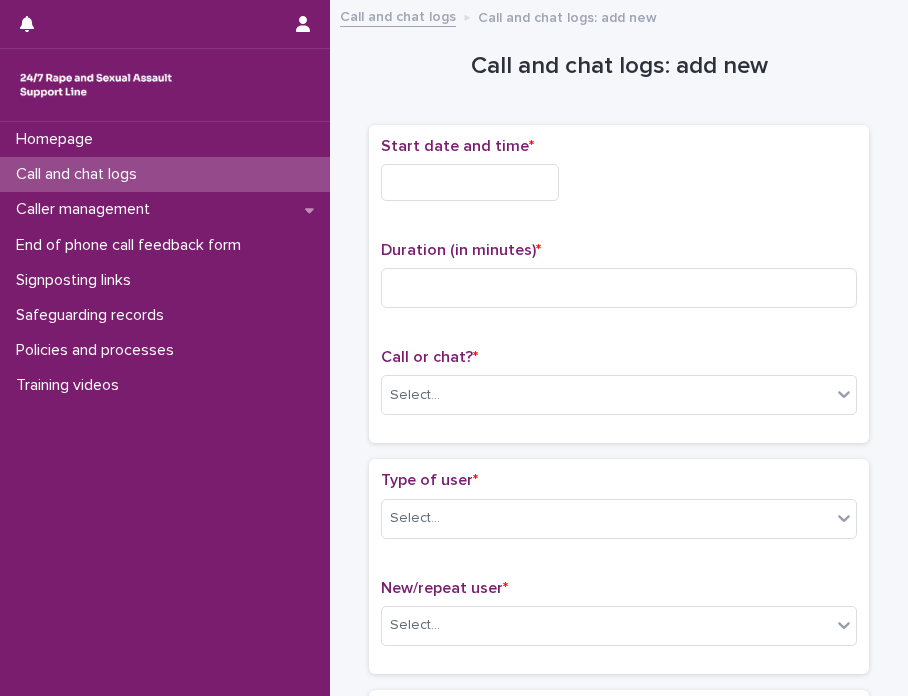 click at bounding box center (470, 182) 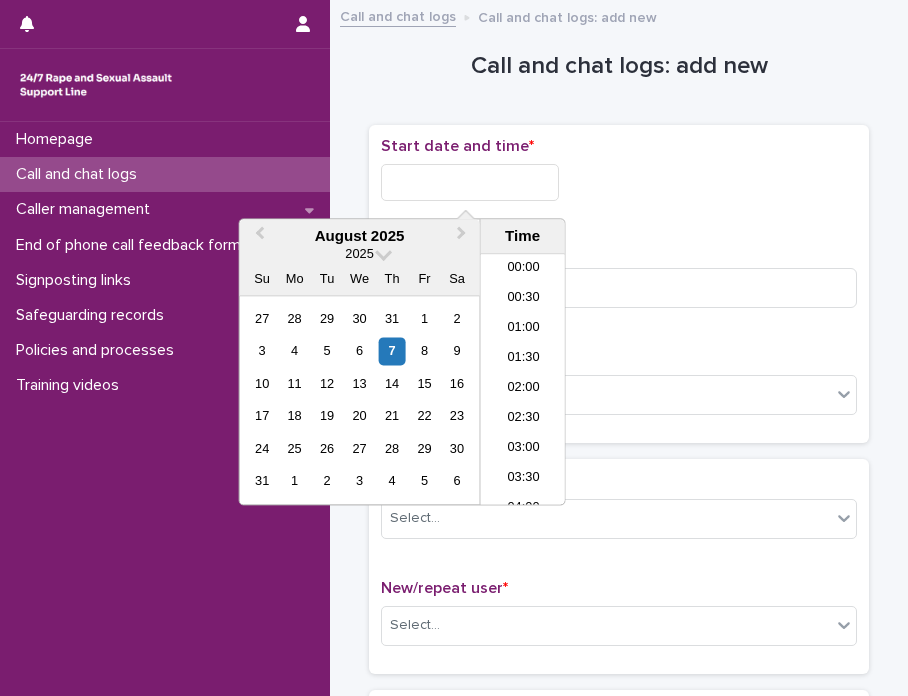 scroll, scrollTop: 970, scrollLeft: 0, axis: vertical 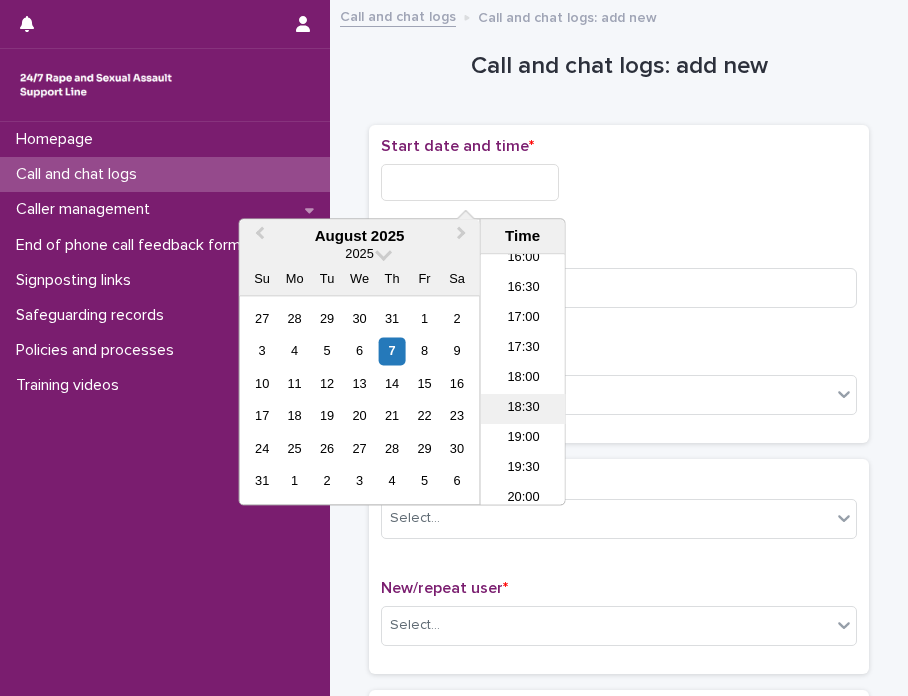 drag, startPoint x: 521, startPoint y: 431, endPoint x: 519, endPoint y: 421, distance: 10.198039 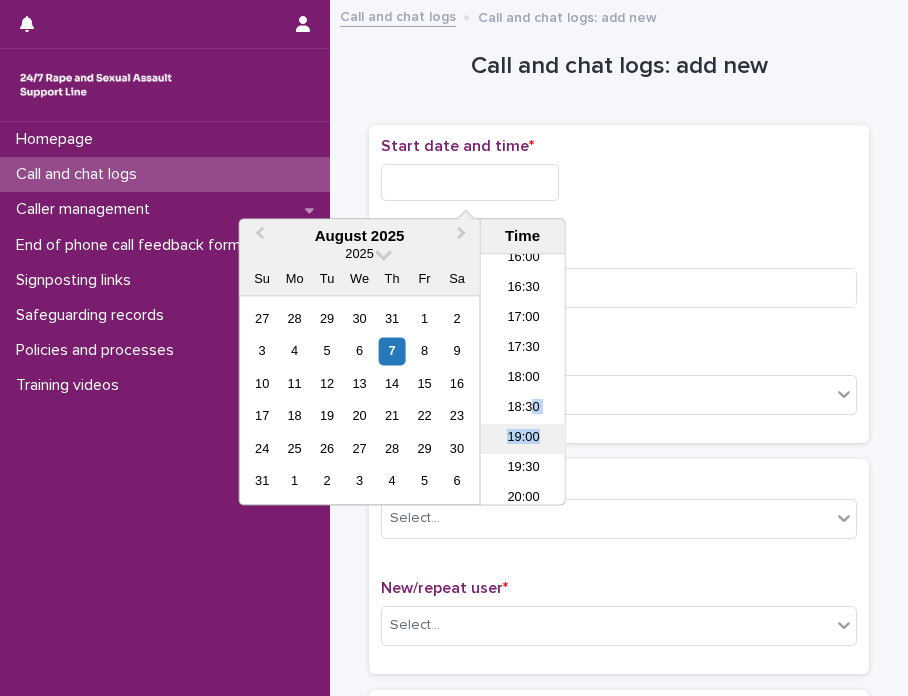 drag, startPoint x: 519, startPoint y: 421, endPoint x: 507, endPoint y: 436, distance: 19.209373 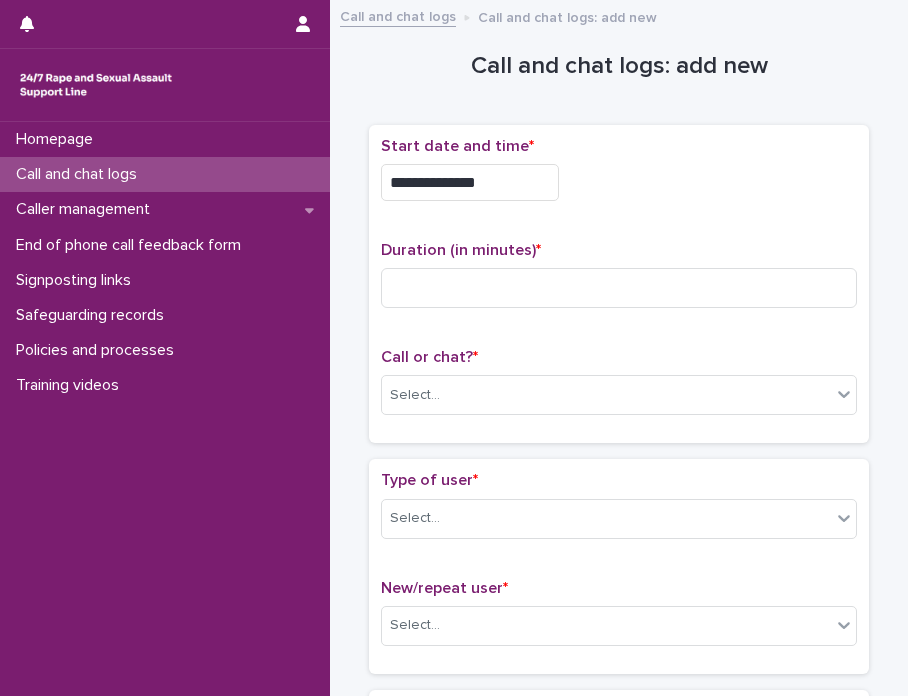 click on "**********" at bounding box center (470, 182) 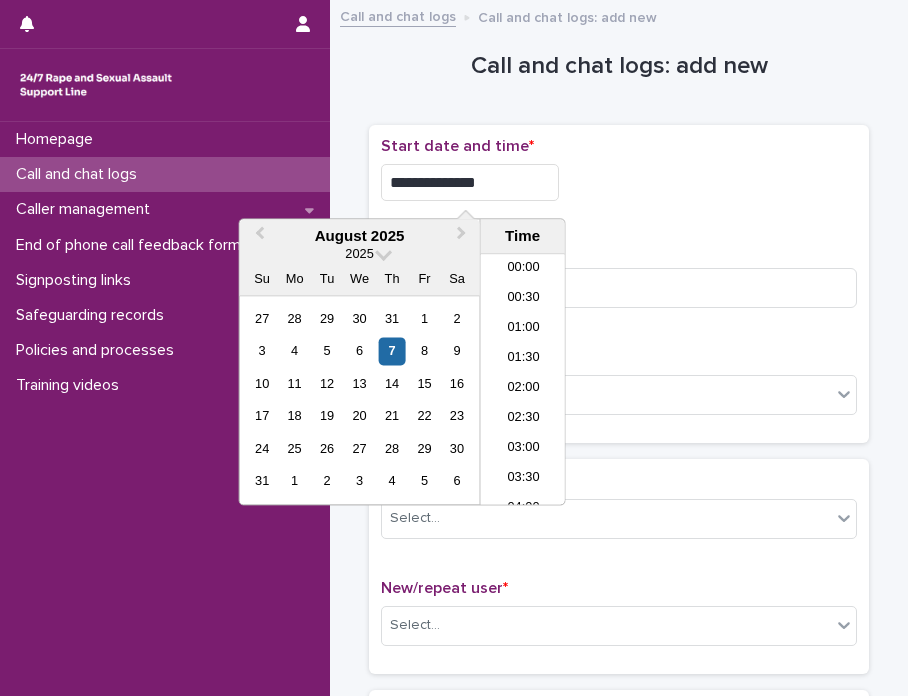 scroll, scrollTop: 1030, scrollLeft: 0, axis: vertical 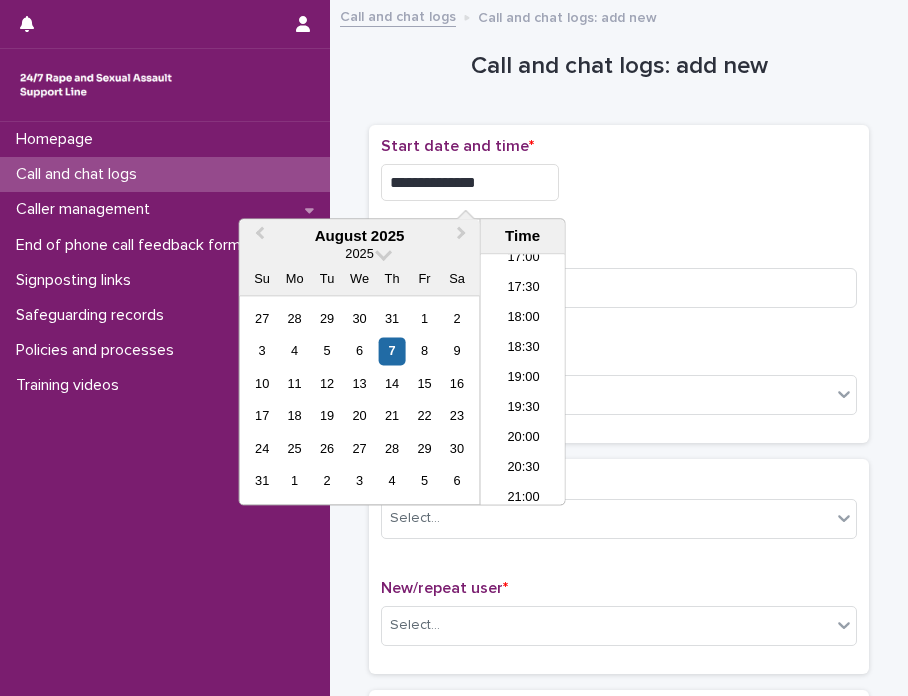 type on "**********" 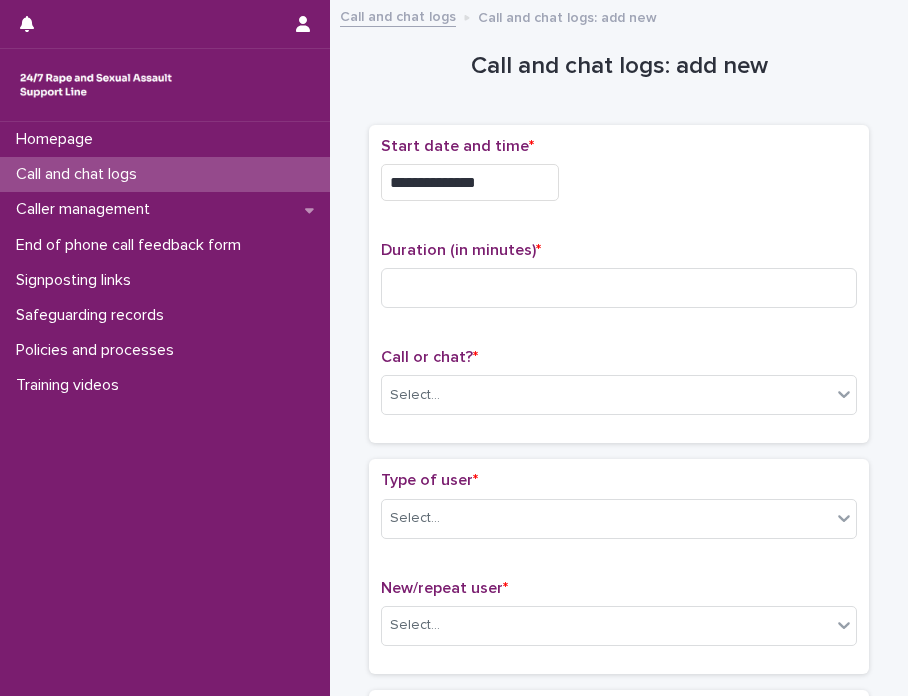click on "**********" at bounding box center [619, 284] 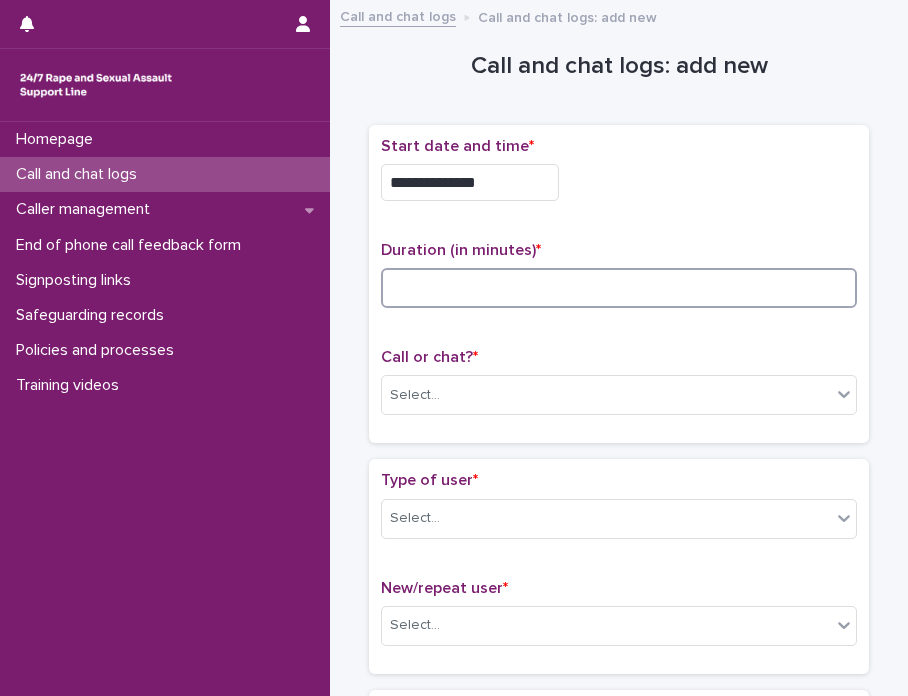 click at bounding box center [619, 288] 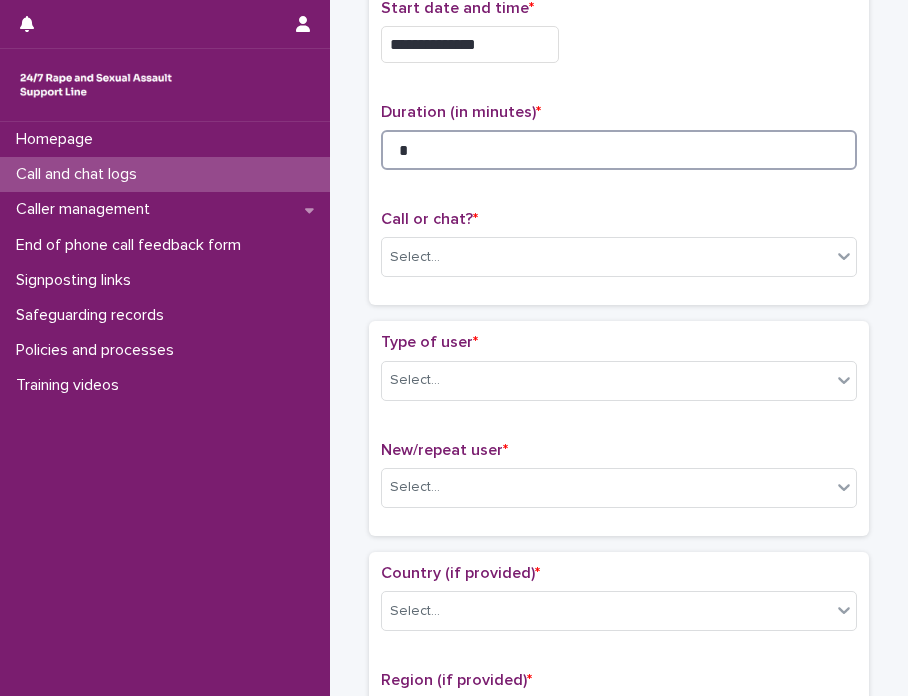 scroll, scrollTop: 200, scrollLeft: 0, axis: vertical 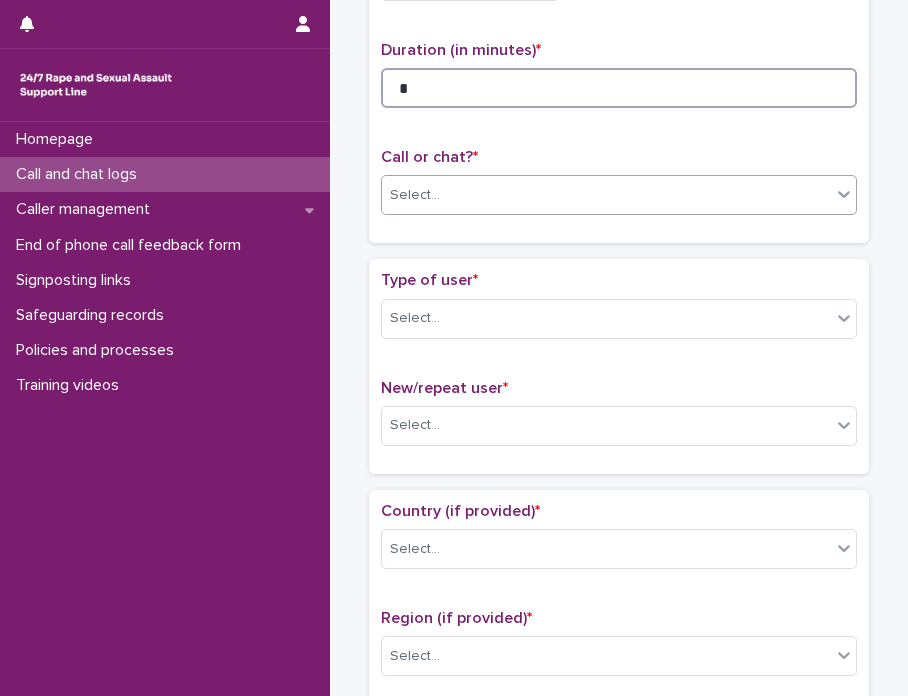 type on "*" 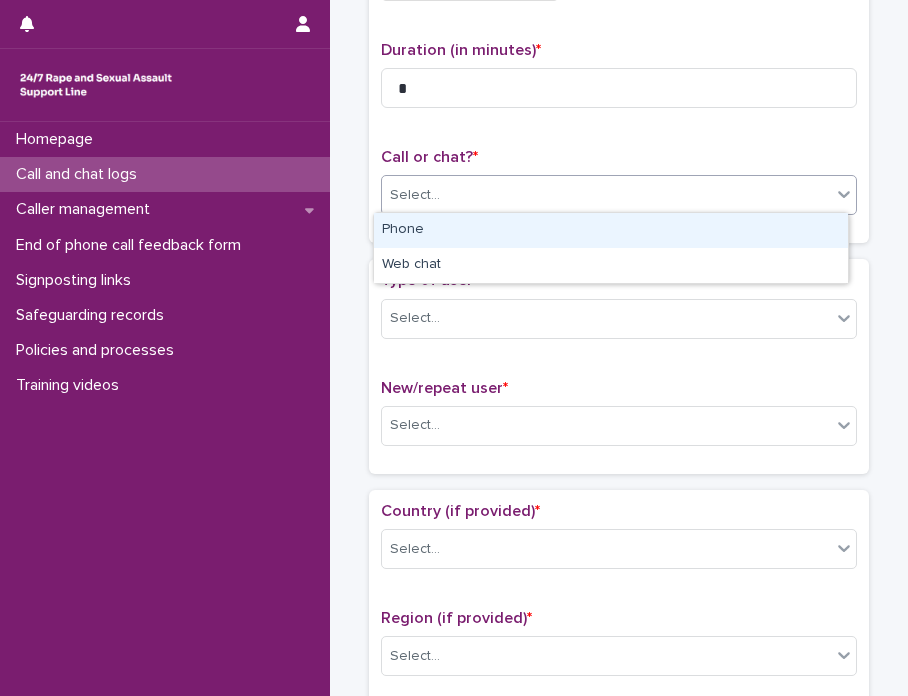 click 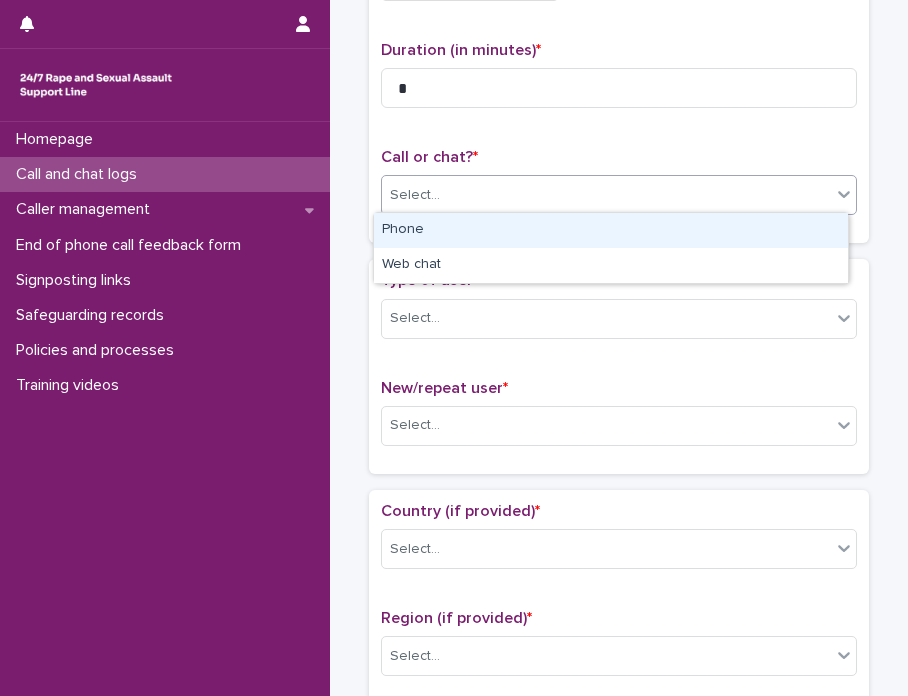 click on "Phone" at bounding box center [611, 230] 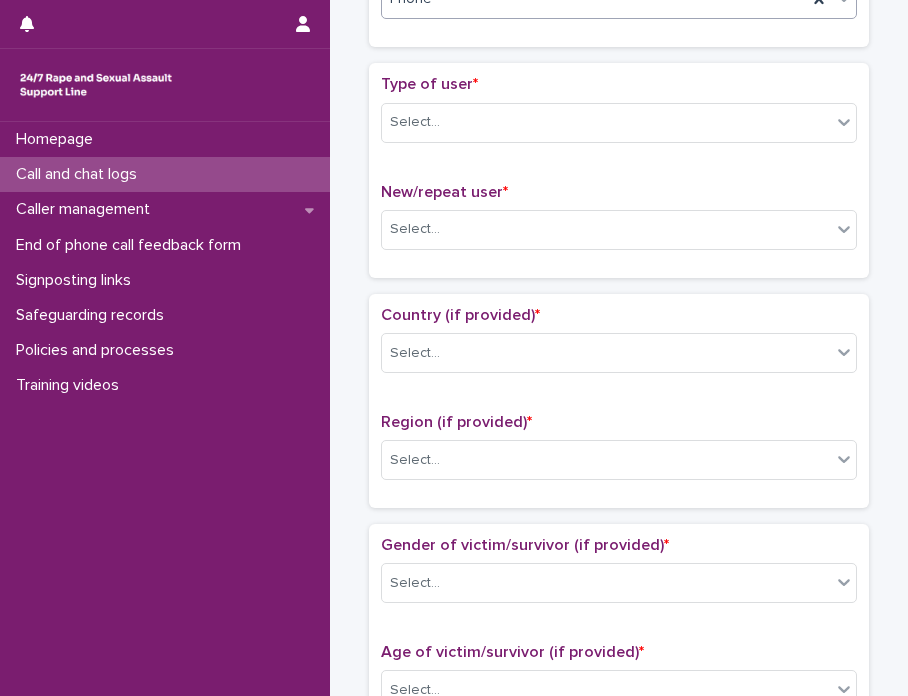scroll, scrollTop: 400, scrollLeft: 0, axis: vertical 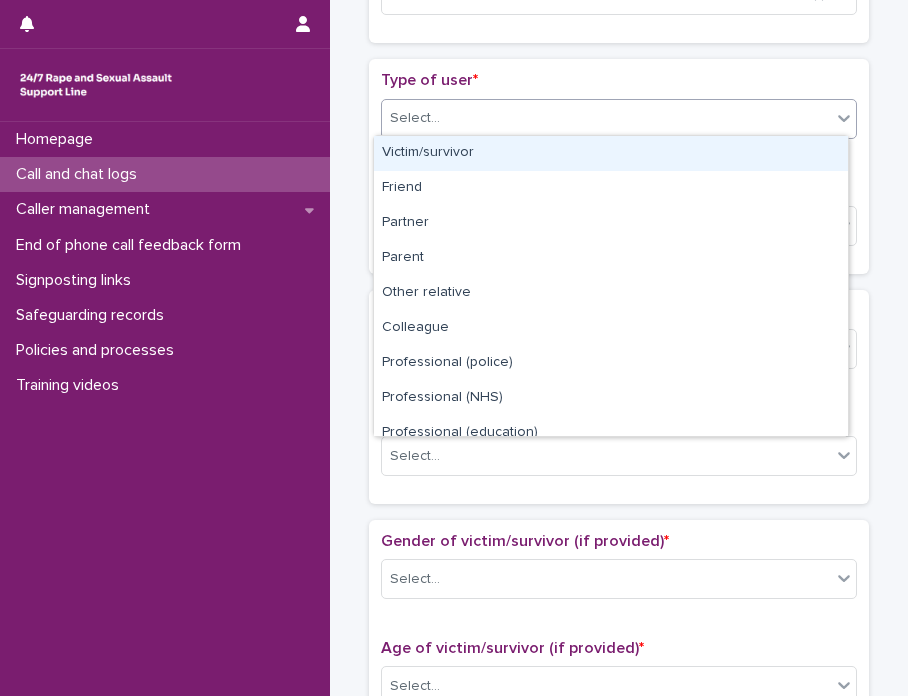 click 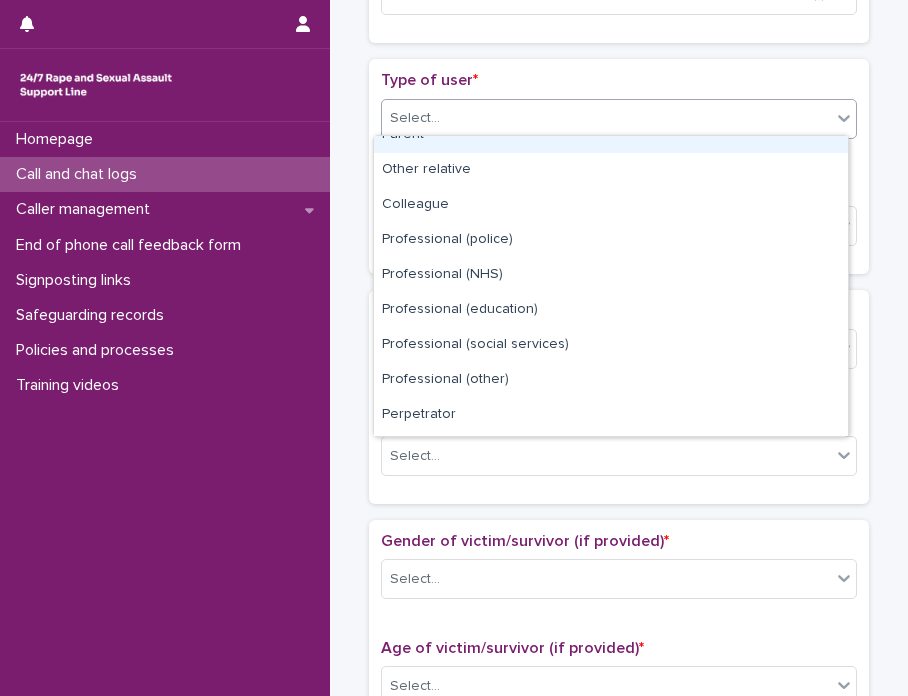 scroll, scrollTop: 224, scrollLeft: 0, axis: vertical 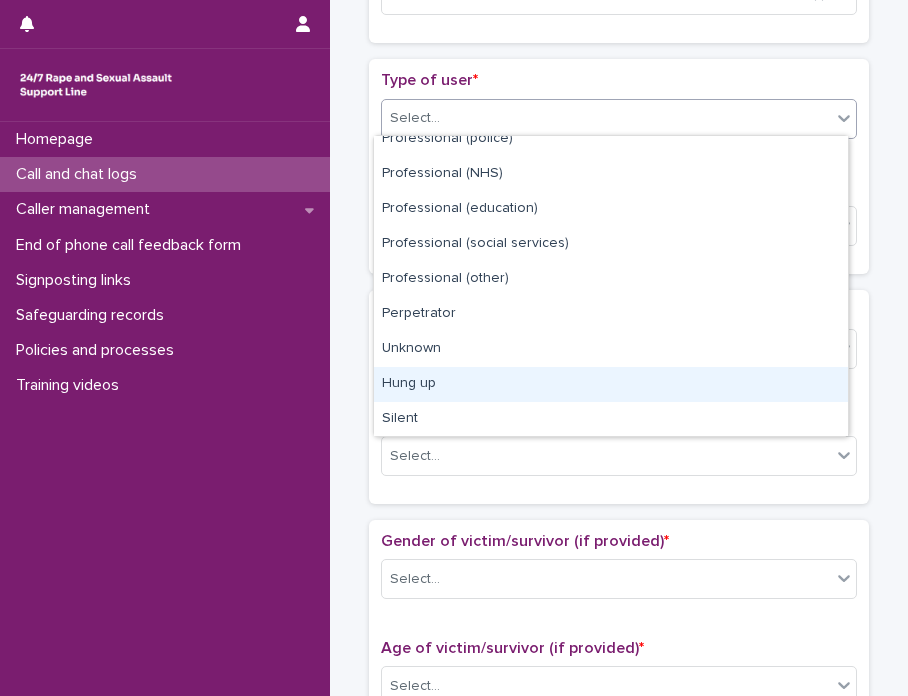 click on "Hung up" at bounding box center [611, 384] 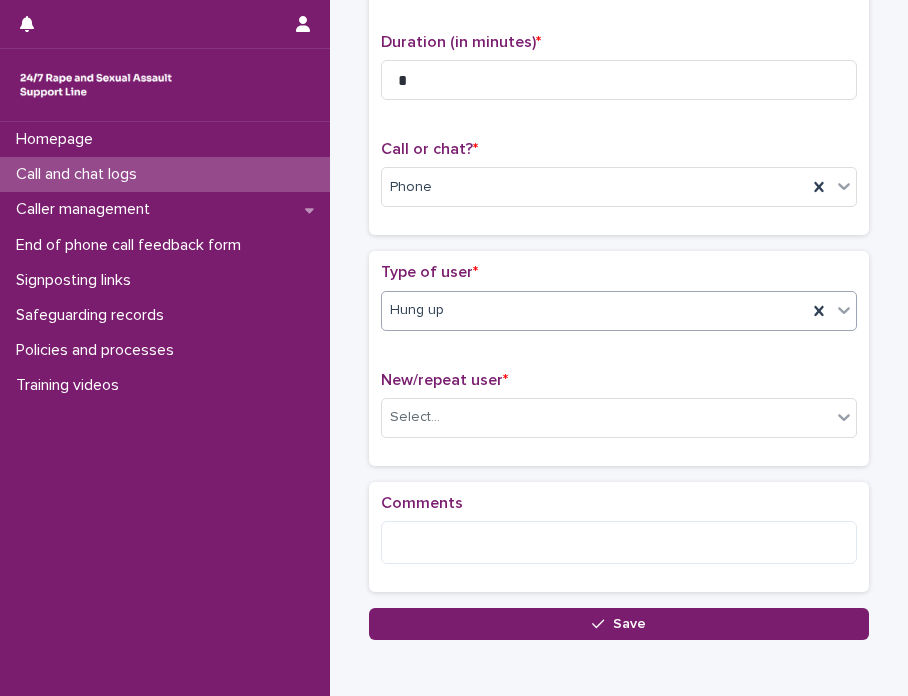 scroll, scrollTop: 304, scrollLeft: 0, axis: vertical 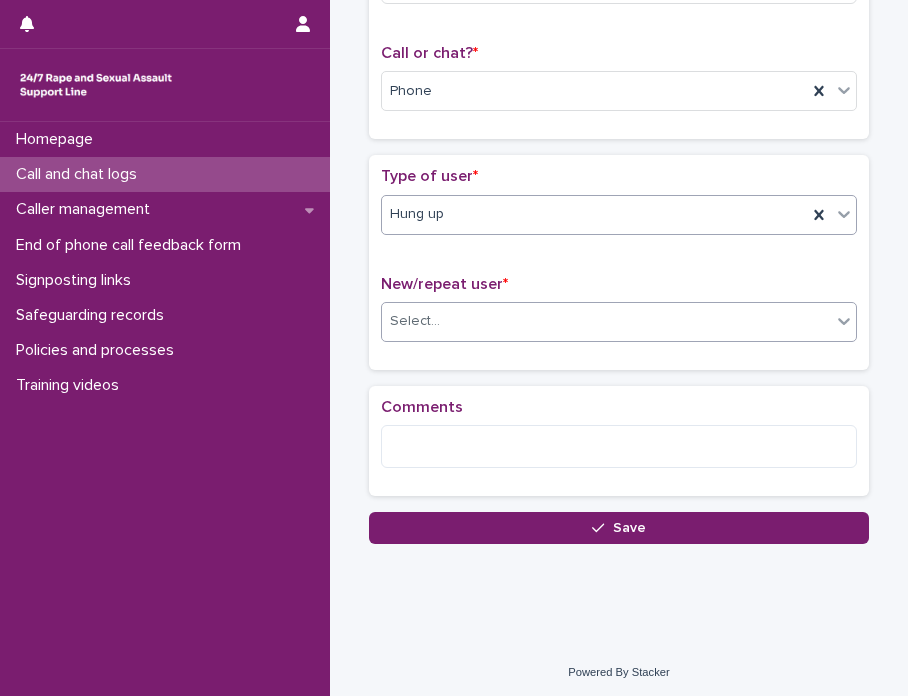 click 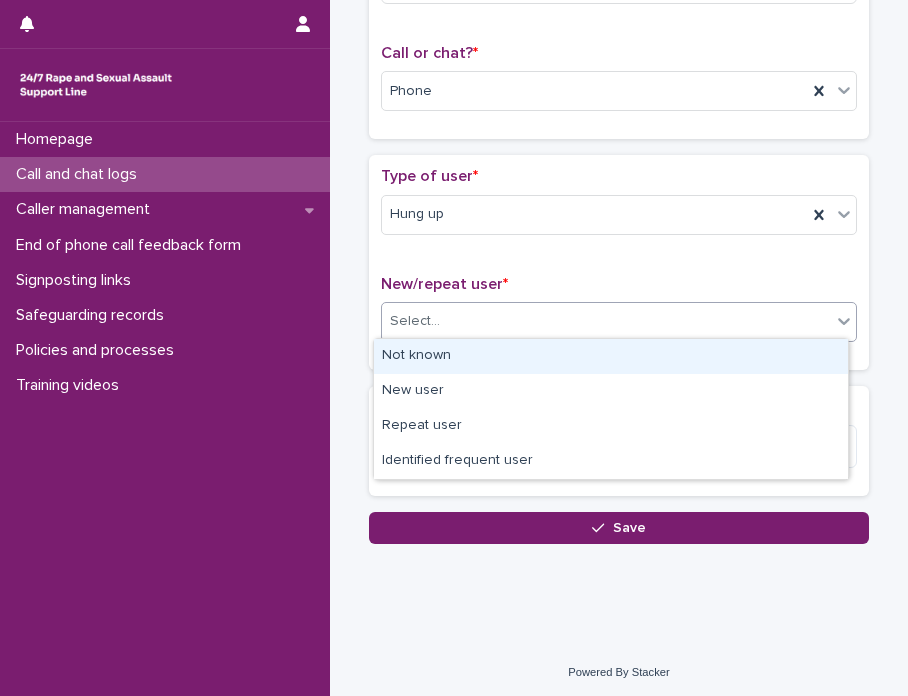 click on "Not known" at bounding box center (611, 356) 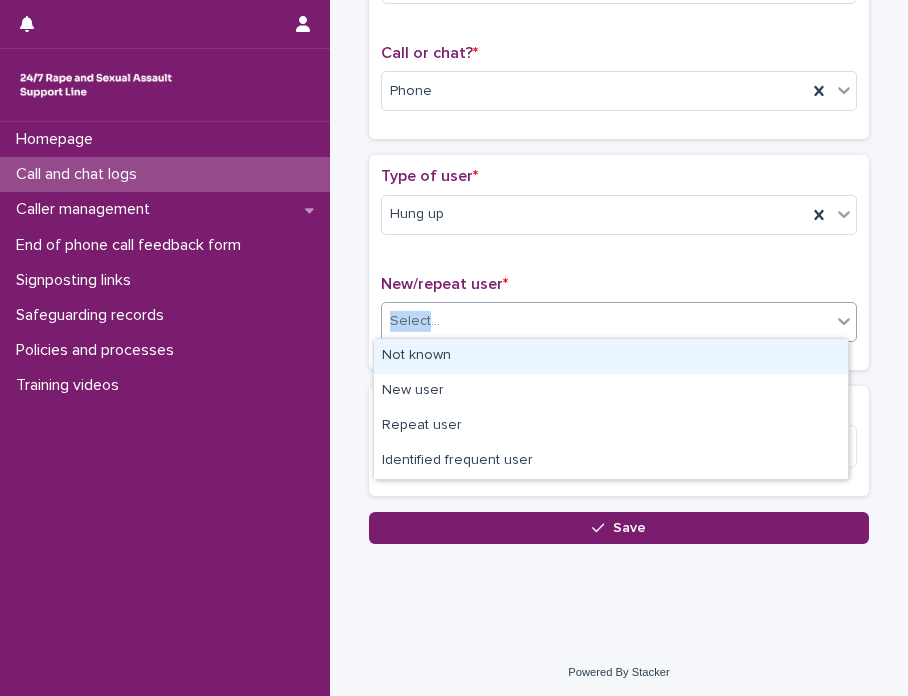 click on "New/repeat user *      option Not known focused, 1 of 4. 4 results available. Use Up and Down to choose options, press Enter to select the currently focused option, press Escape to exit the menu, press Tab to select the option and exit the menu. Select..." at bounding box center (619, 316) 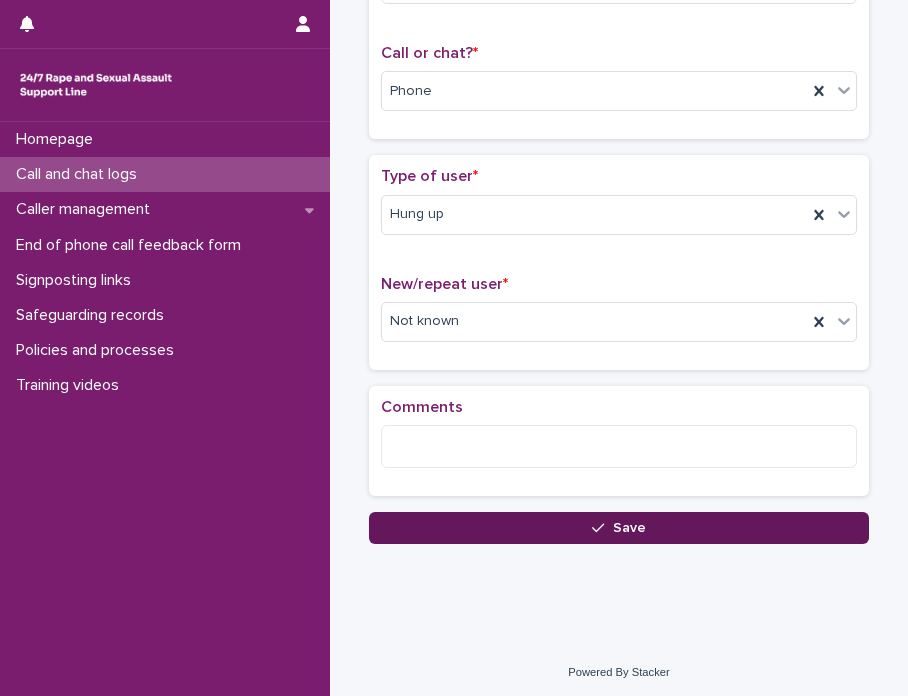 click on "Save" at bounding box center (619, 528) 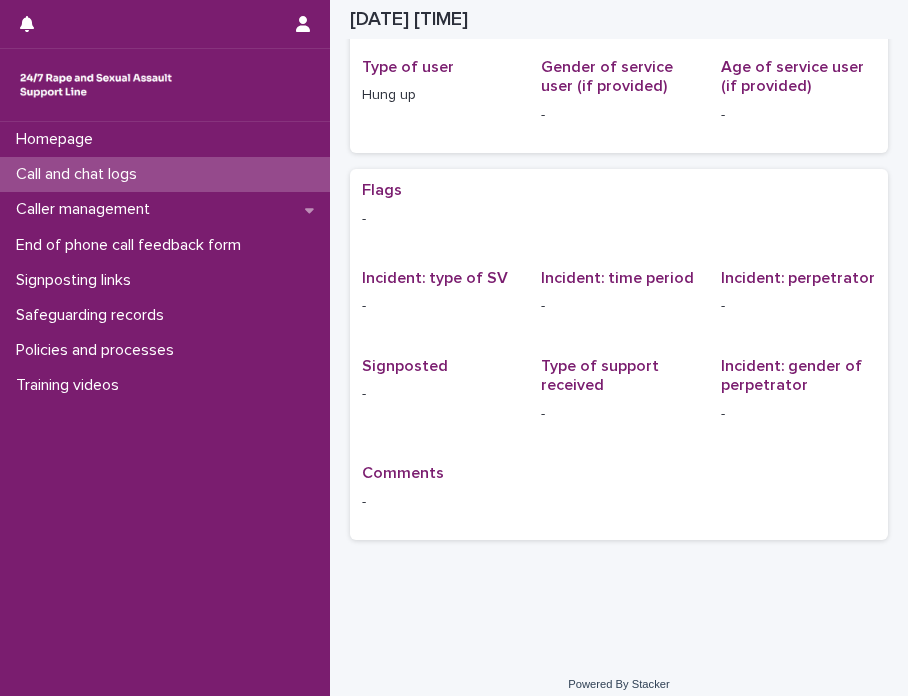 scroll, scrollTop: 0, scrollLeft: 0, axis: both 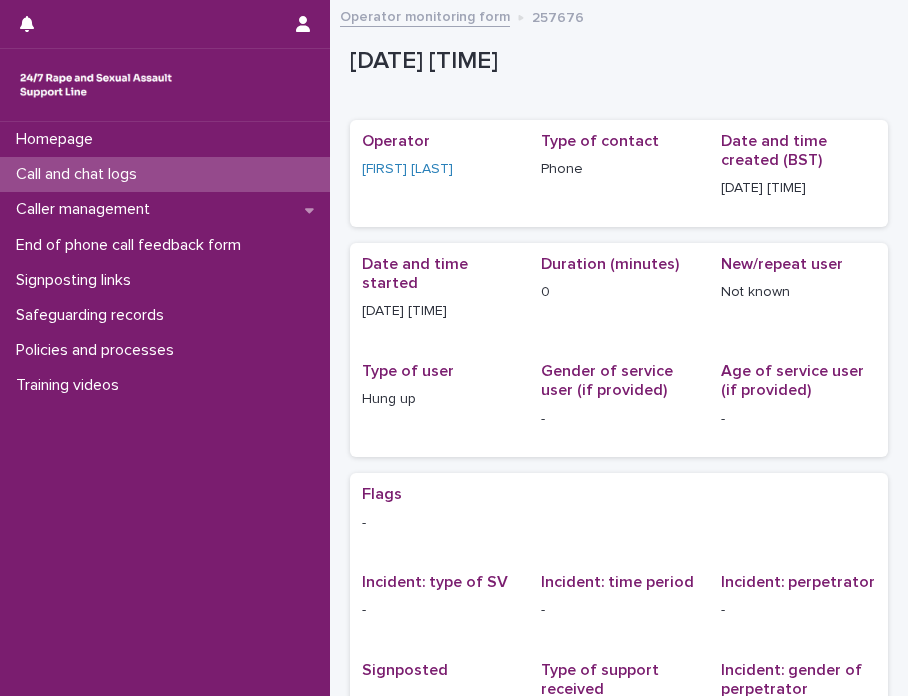 click on "Call and chat logs" at bounding box center [80, 174] 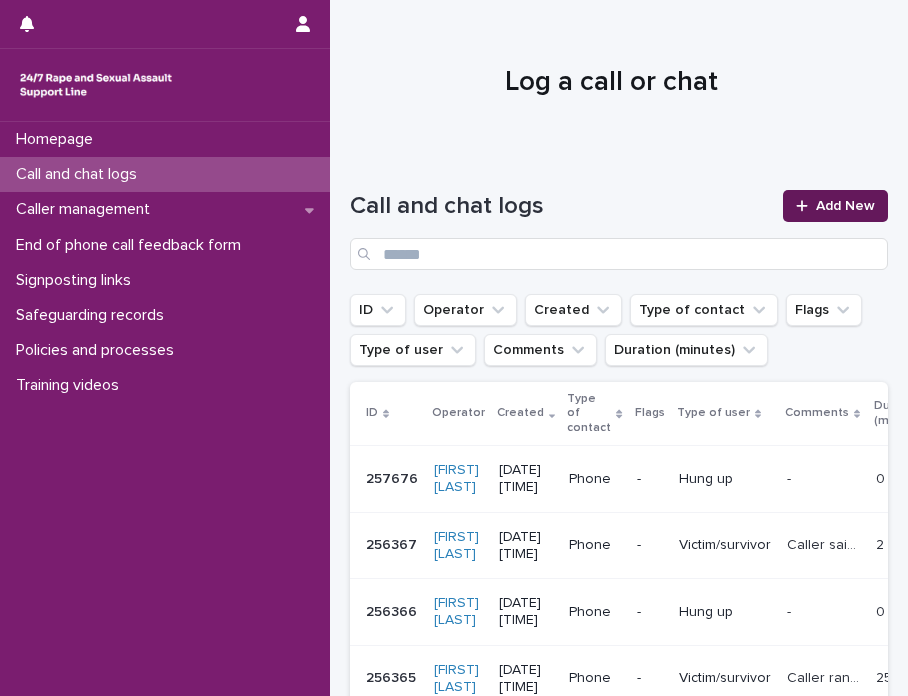 click on "Add New" at bounding box center (845, 206) 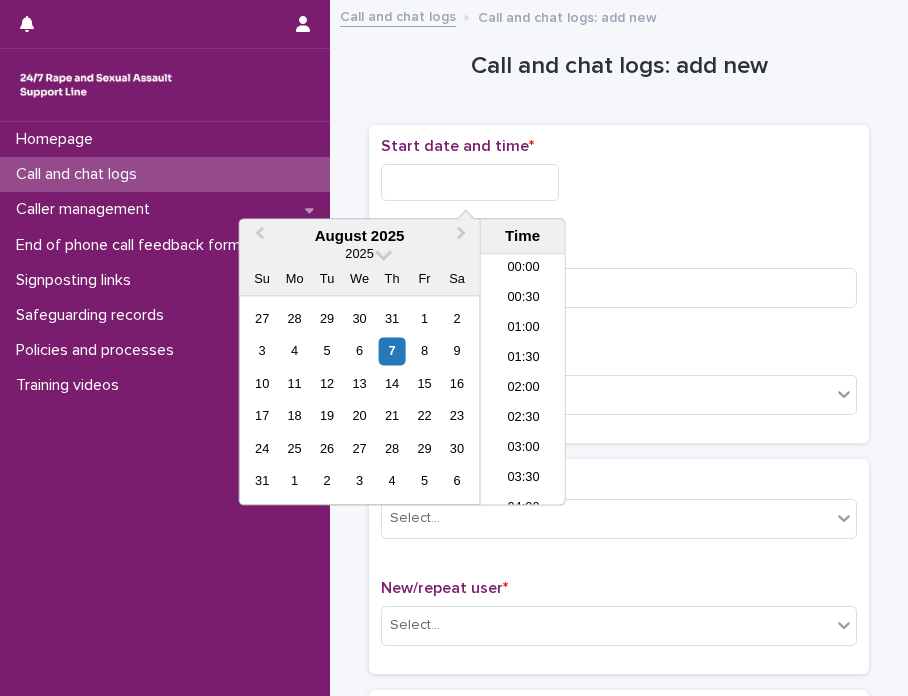 click at bounding box center (470, 182) 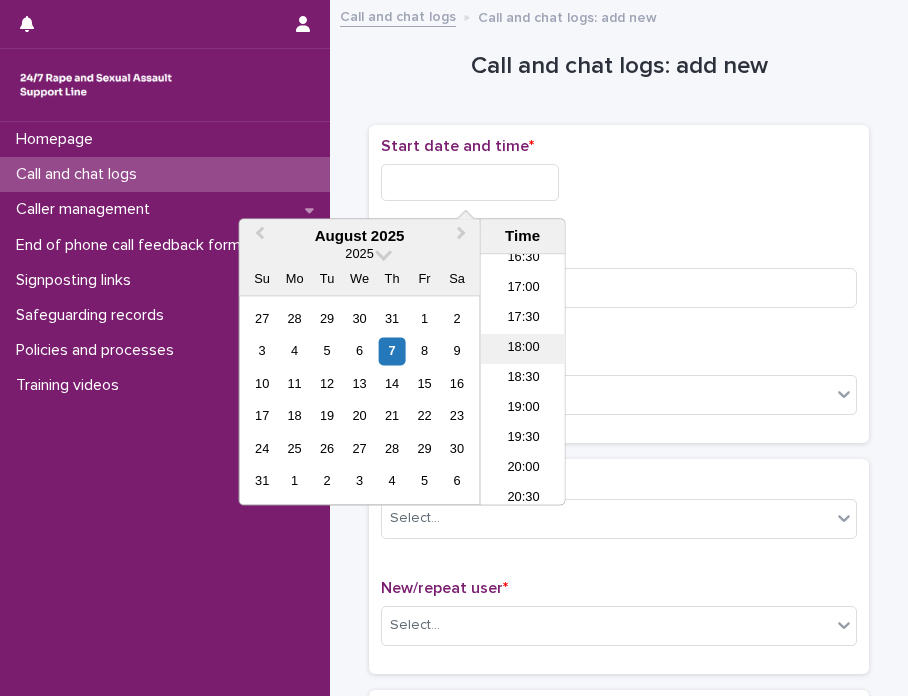 click on "18:00" at bounding box center [523, 350] 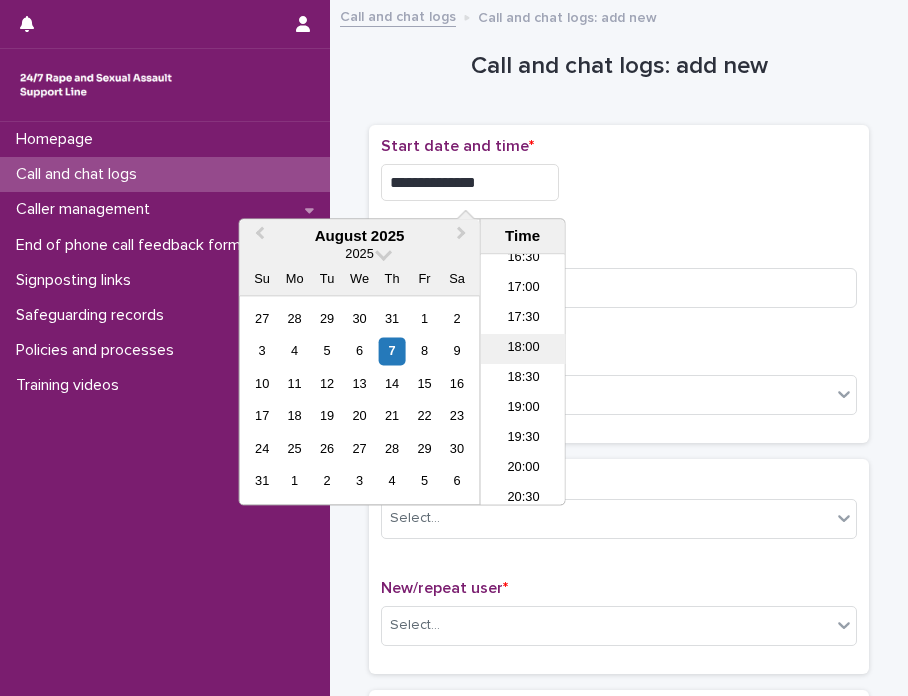 click on "**********" at bounding box center (619, 284) 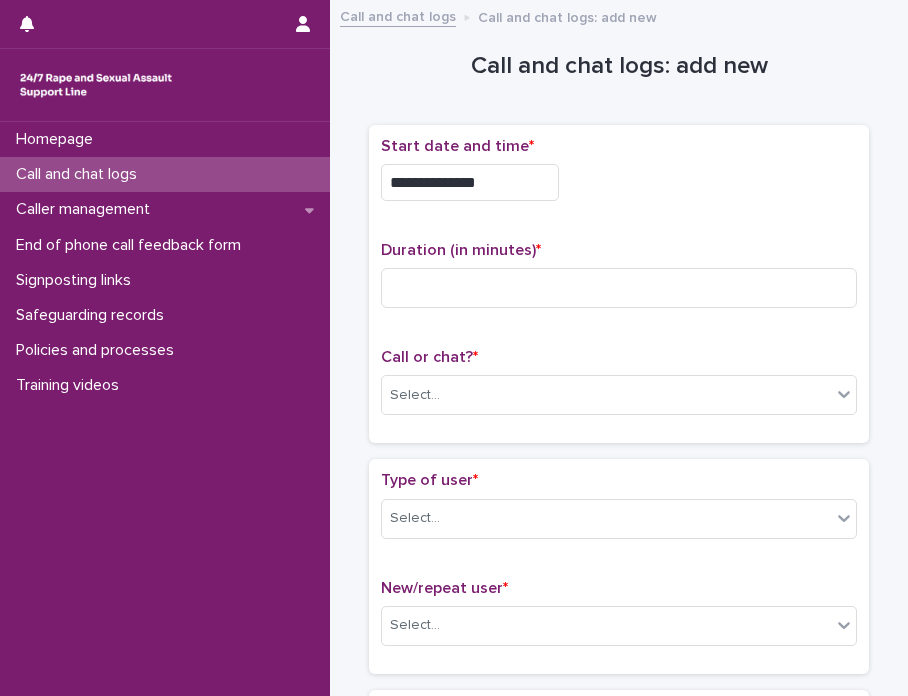 click on "**********" at bounding box center (470, 182) 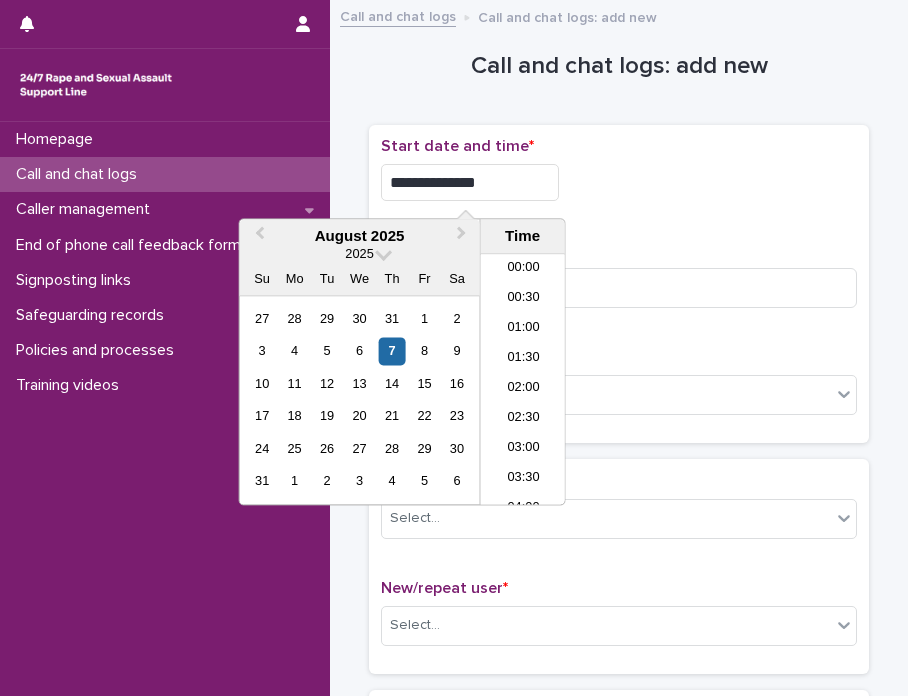 scroll, scrollTop: 970, scrollLeft: 0, axis: vertical 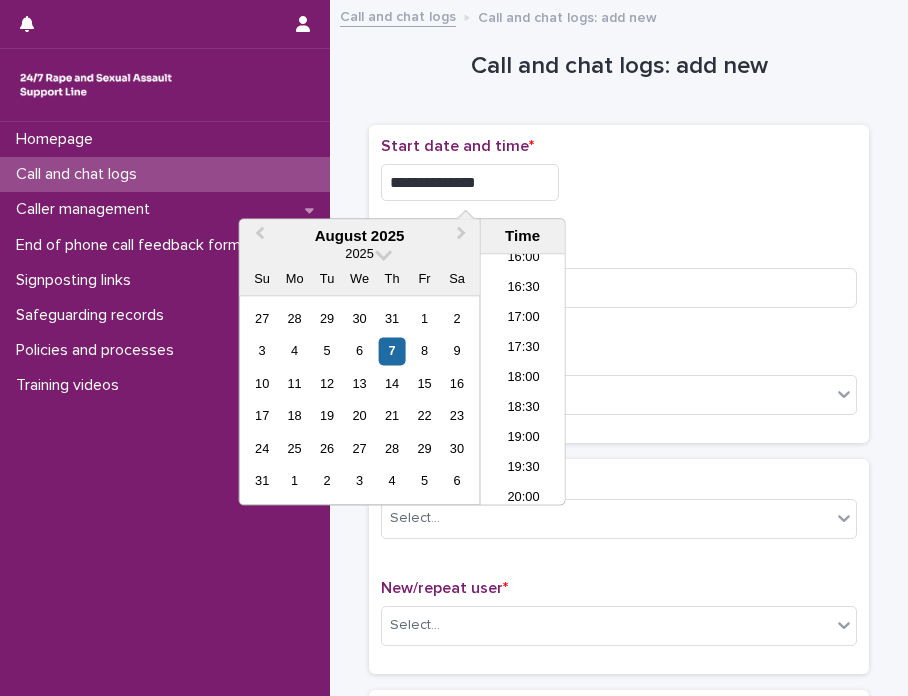type on "**********" 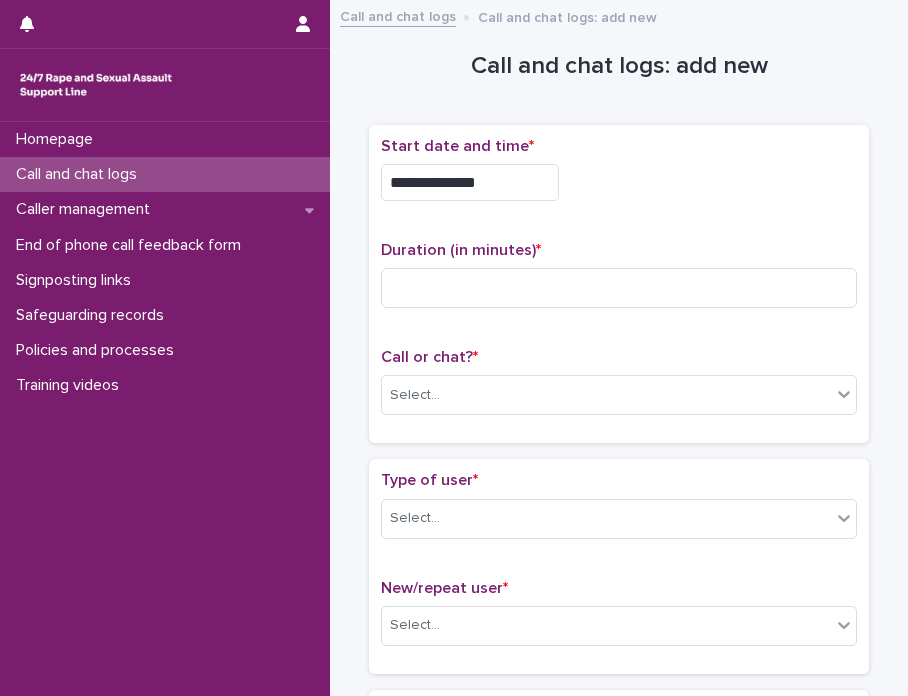 click on "**********" at bounding box center (619, 182) 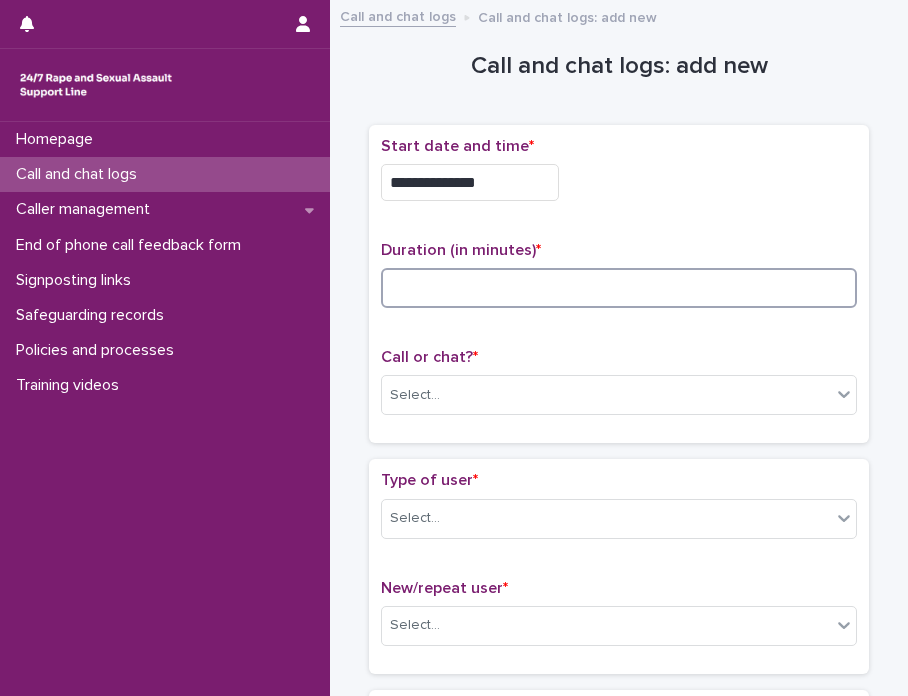 click at bounding box center (619, 288) 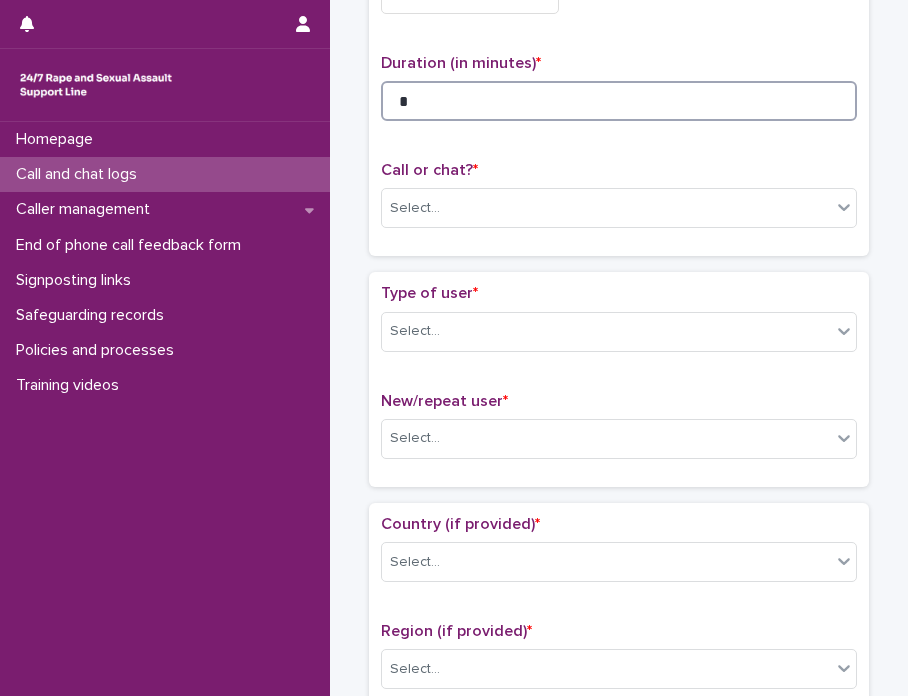 scroll, scrollTop: 200, scrollLeft: 0, axis: vertical 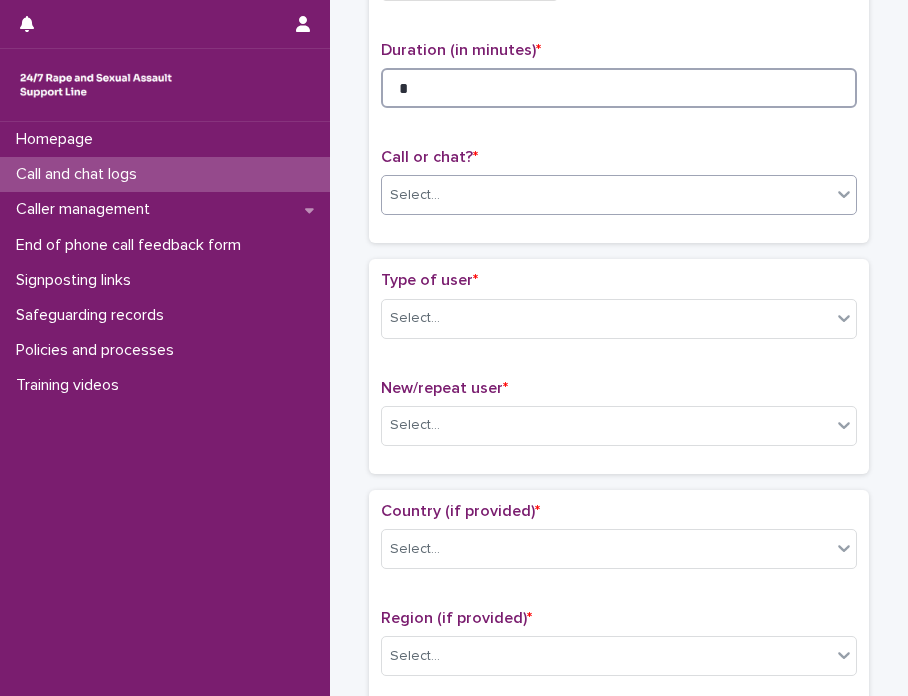 type on "*" 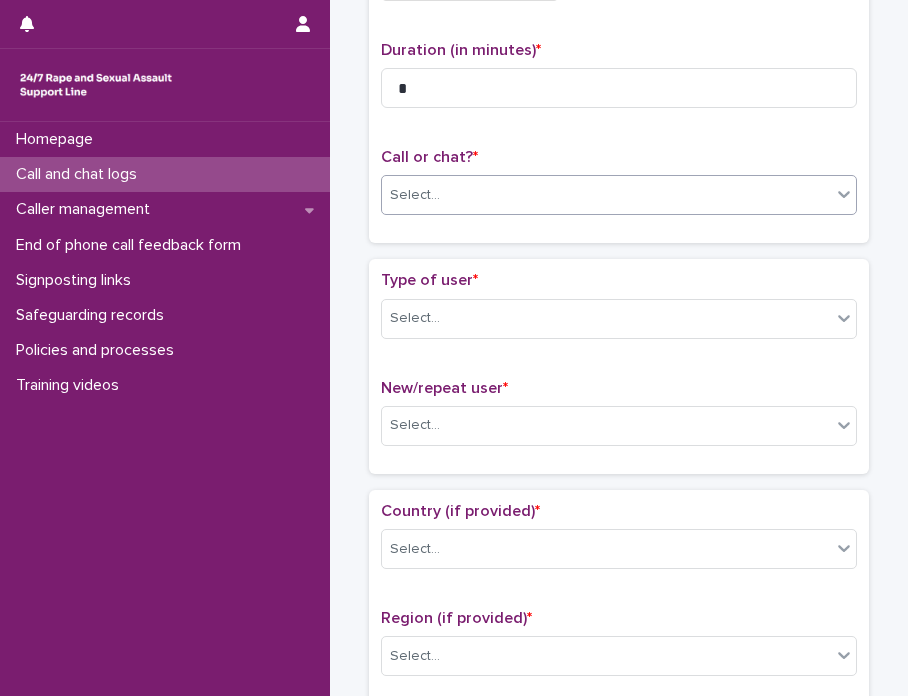 click 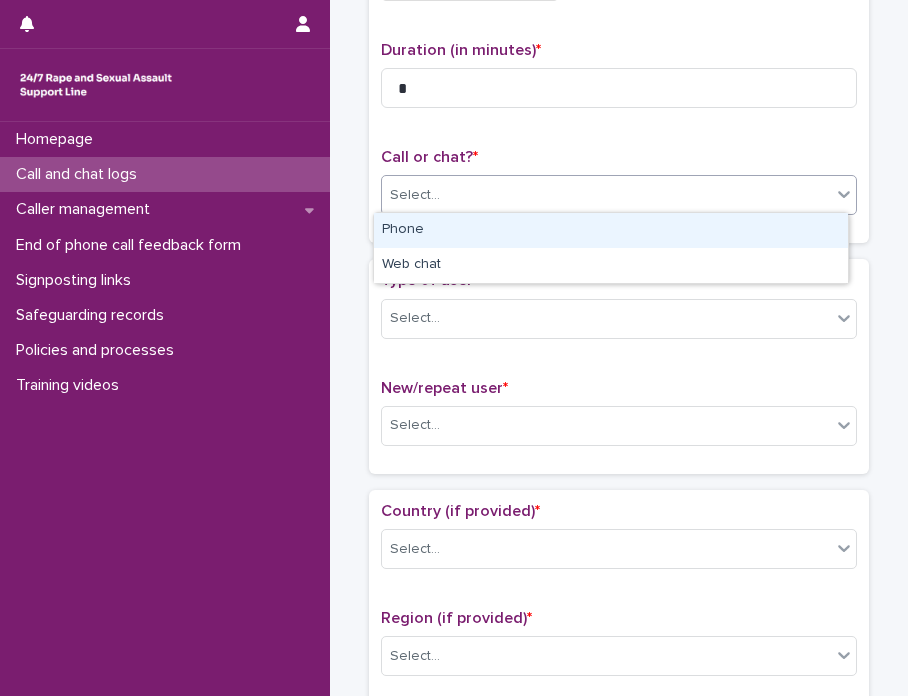 click on "Phone" at bounding box center [611, 230] 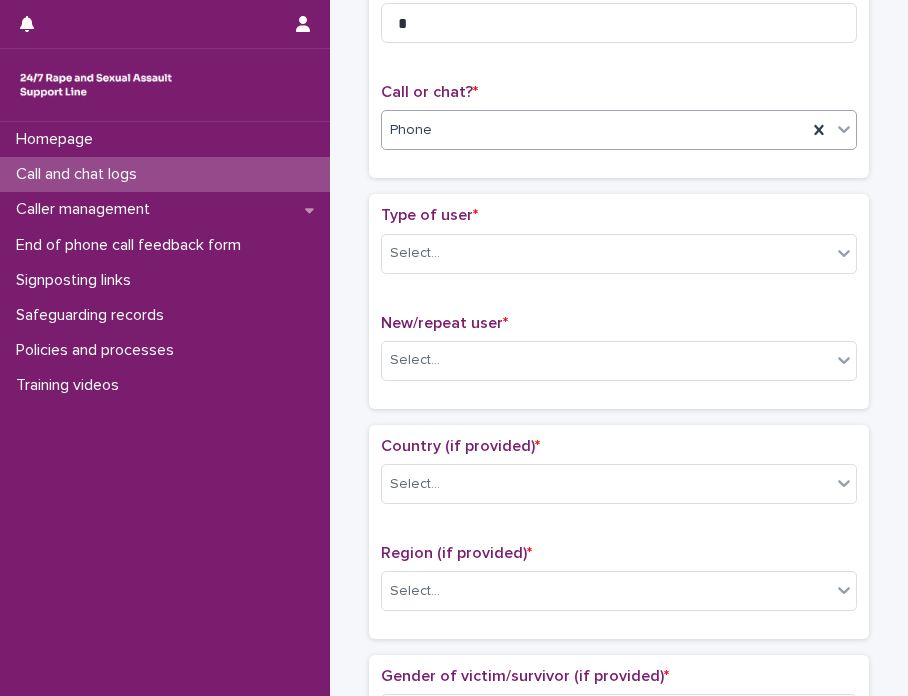 scroll, scrollTop: 300, scrollLeft: 0, axis: vertical 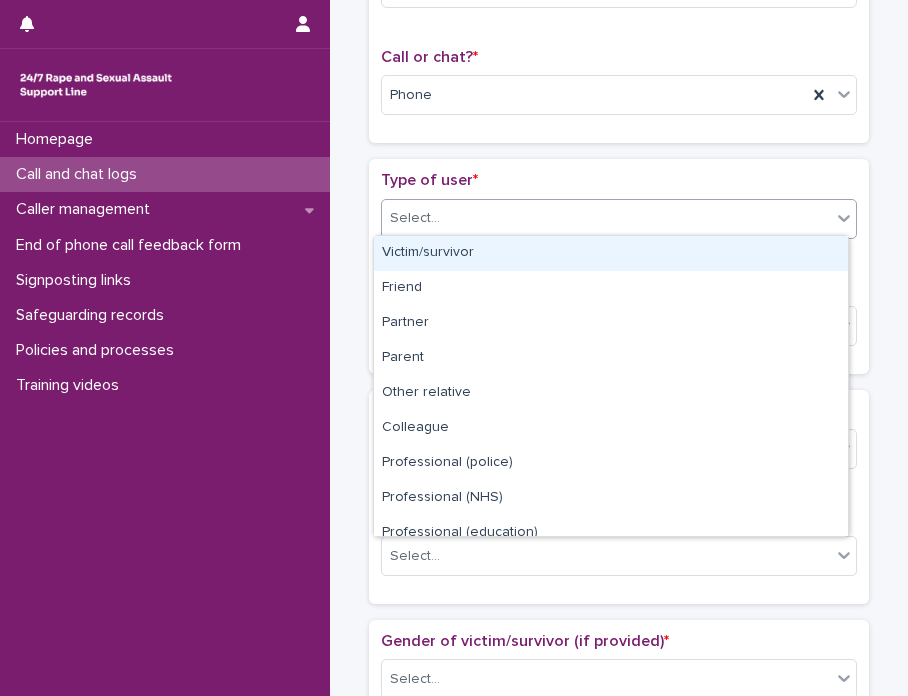click 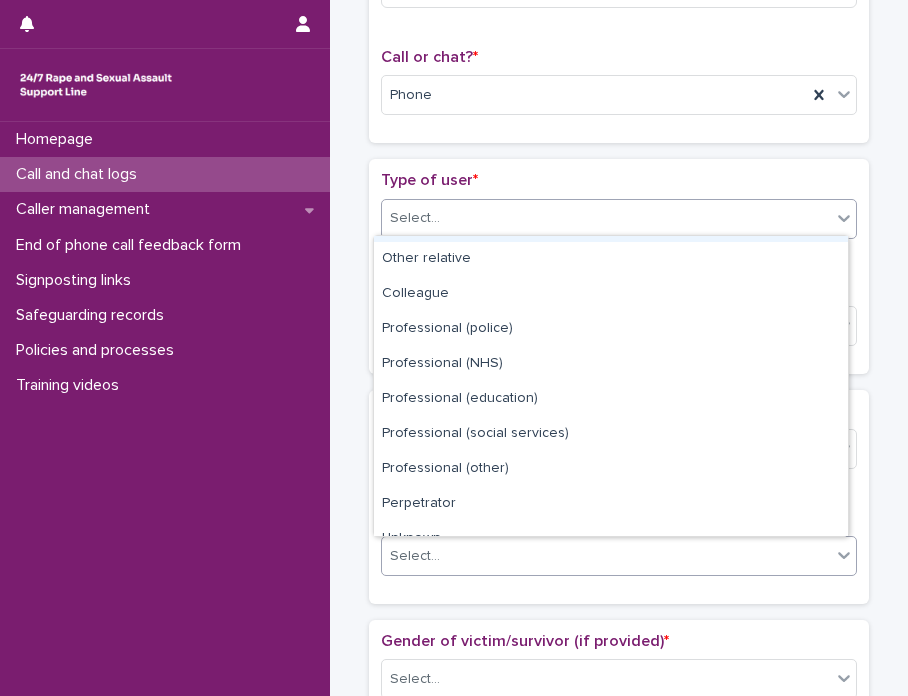 scroll, scrollTop: 224, scrollLeft: 0, axis: vertical 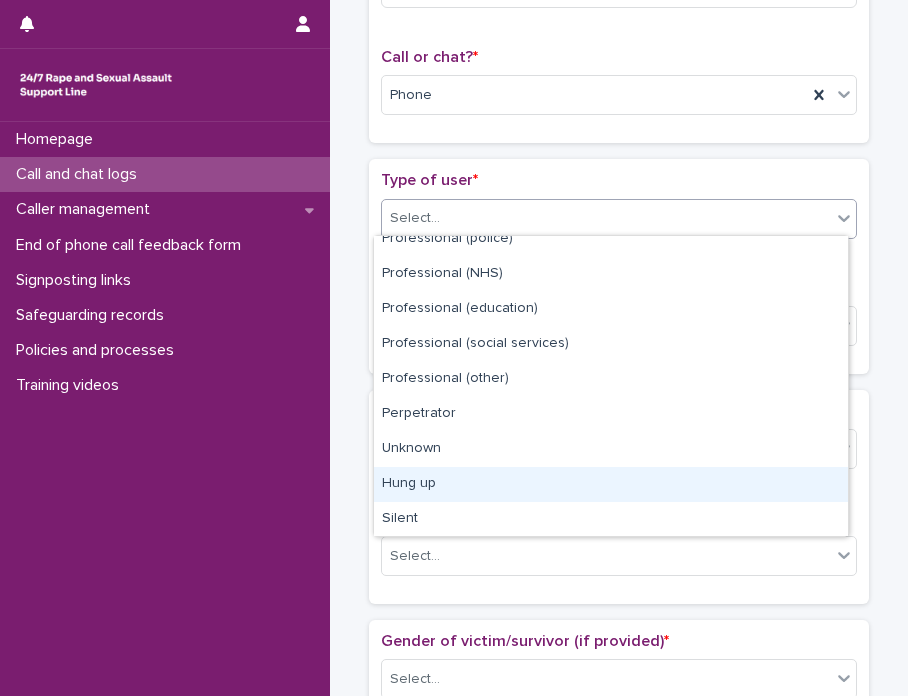 click on "Hung up" at bounding box center [611, 484] 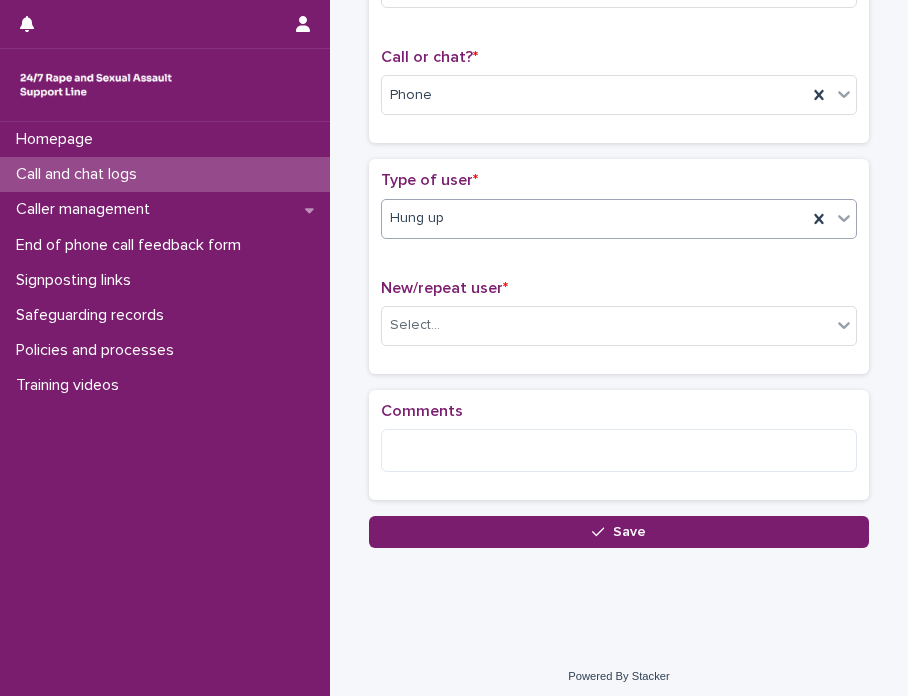 scroll, scrollTop: 300, scrollLeft: 0, axis: vertical 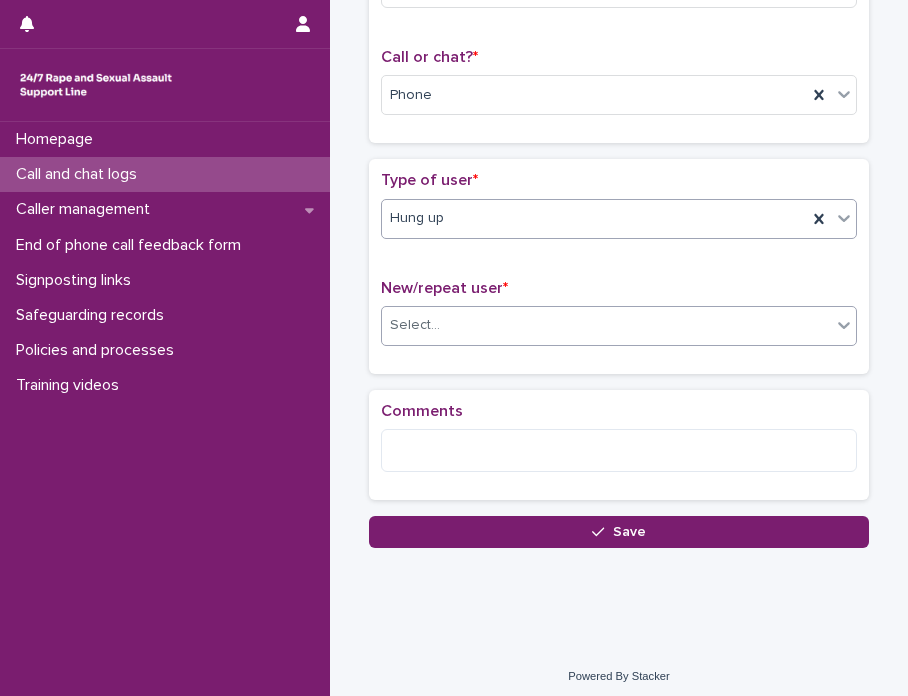 click 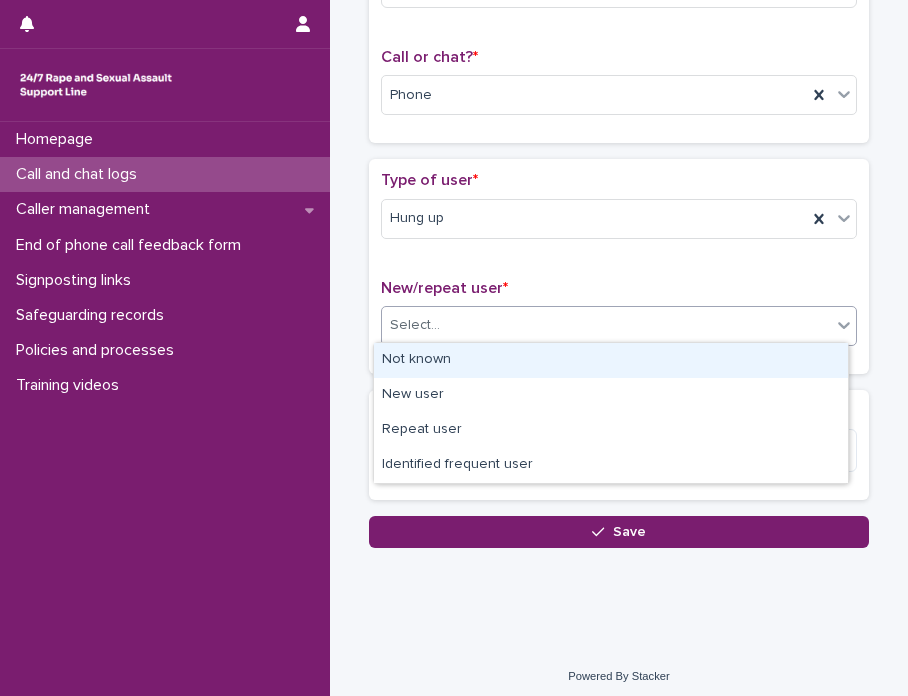 click on "Not known" at bounding box center (611, 360) 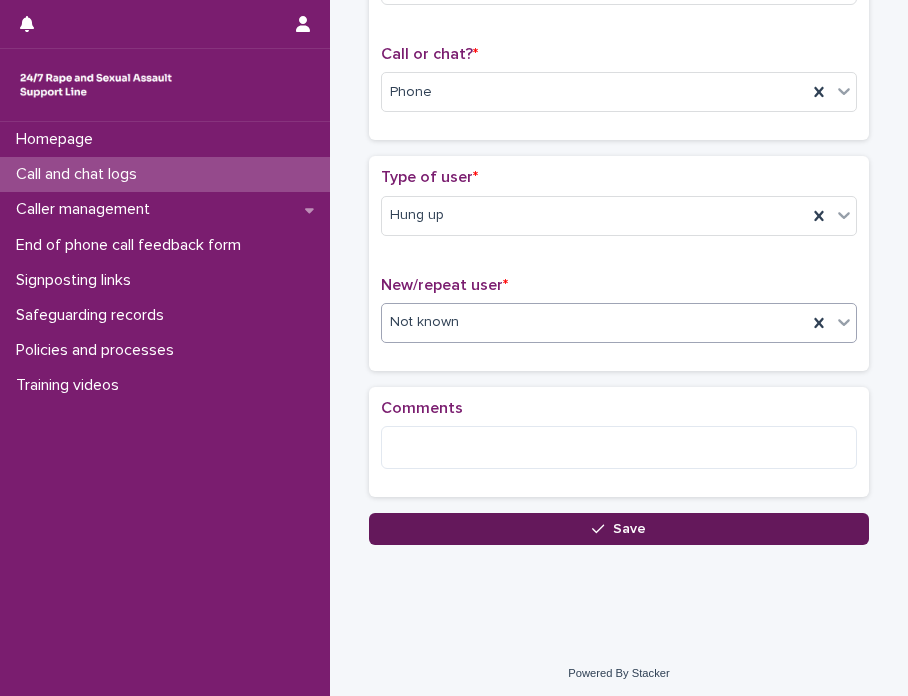 scroll, scrollTop: 304, scrollLeft: 0, axis: vertical 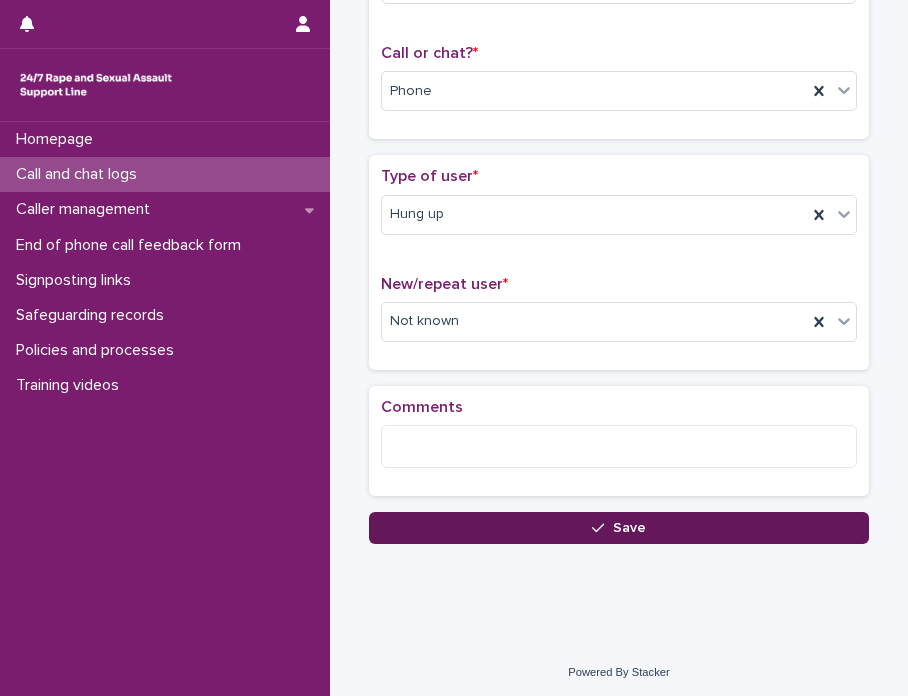 click on "Save" at bounding box center [619, 528] 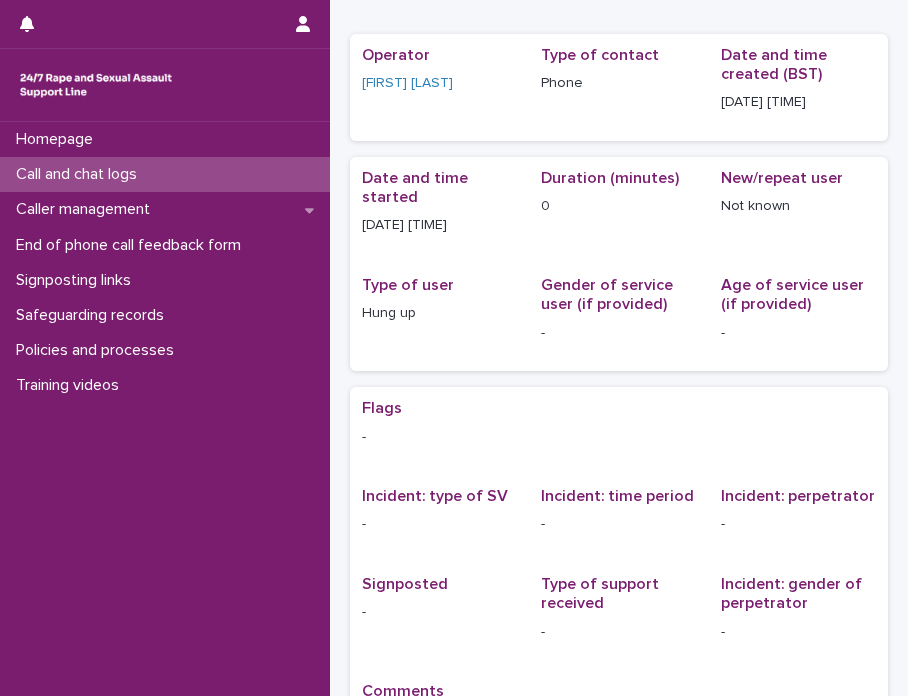 scroll, scrollTop: 321, scrollLeft: 0, axis: vertical 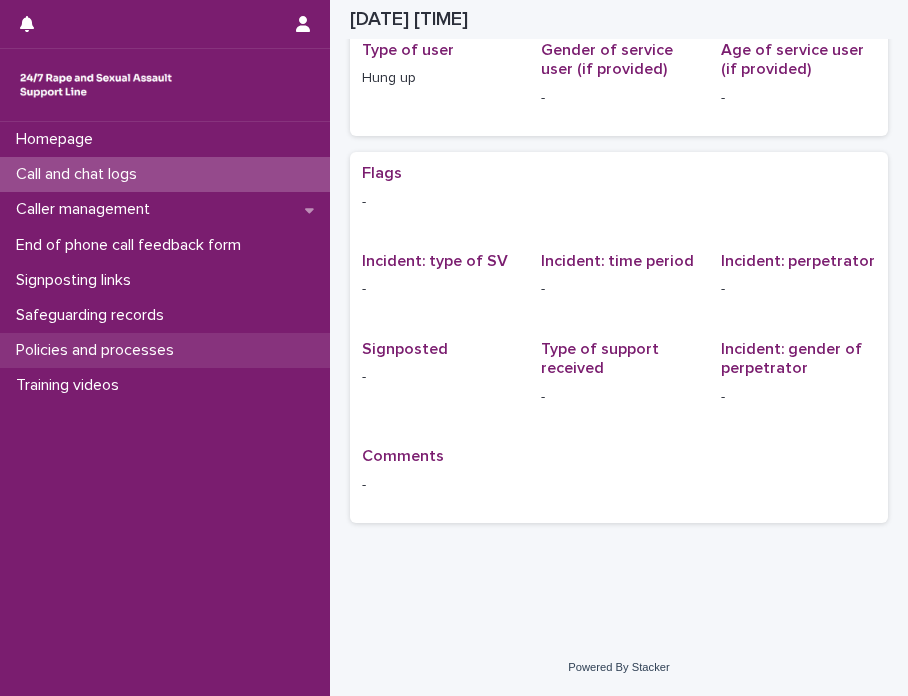 click on "Policies and processes" at bounding box center [99, 350] 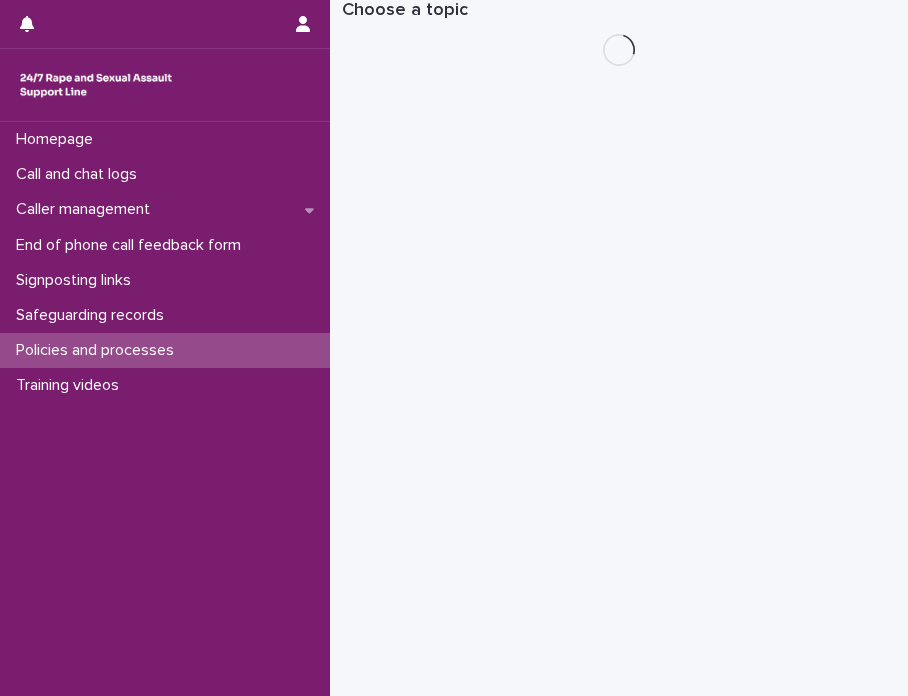 scroll, scrollTop: 0, scrollLeft: 0, axis: both 